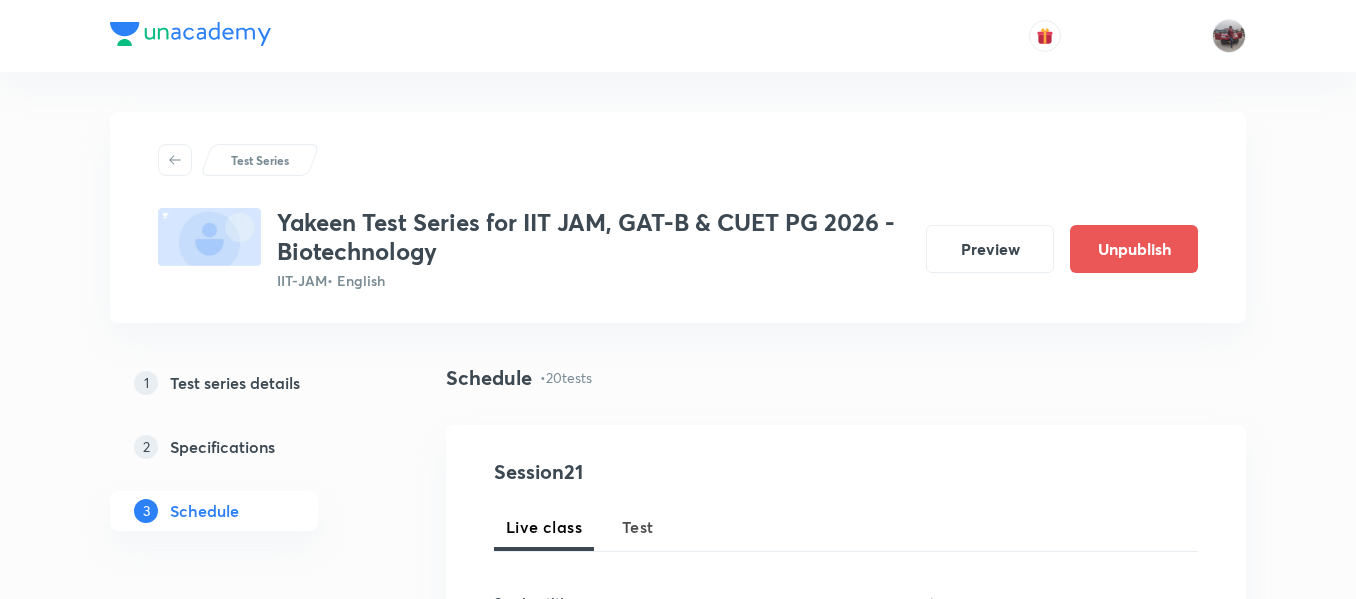 scroll, scrollTop: 695, scrollLeft: 0, axis: vertical 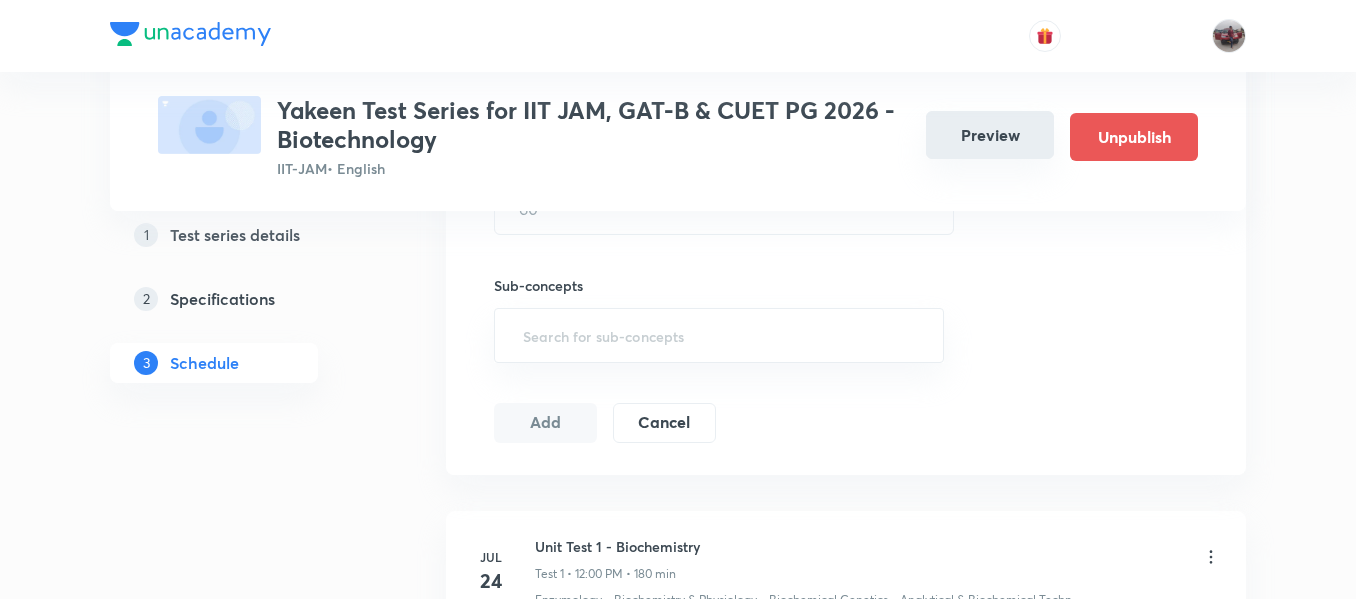 click on "Preview" at bounding box center (990, 135) 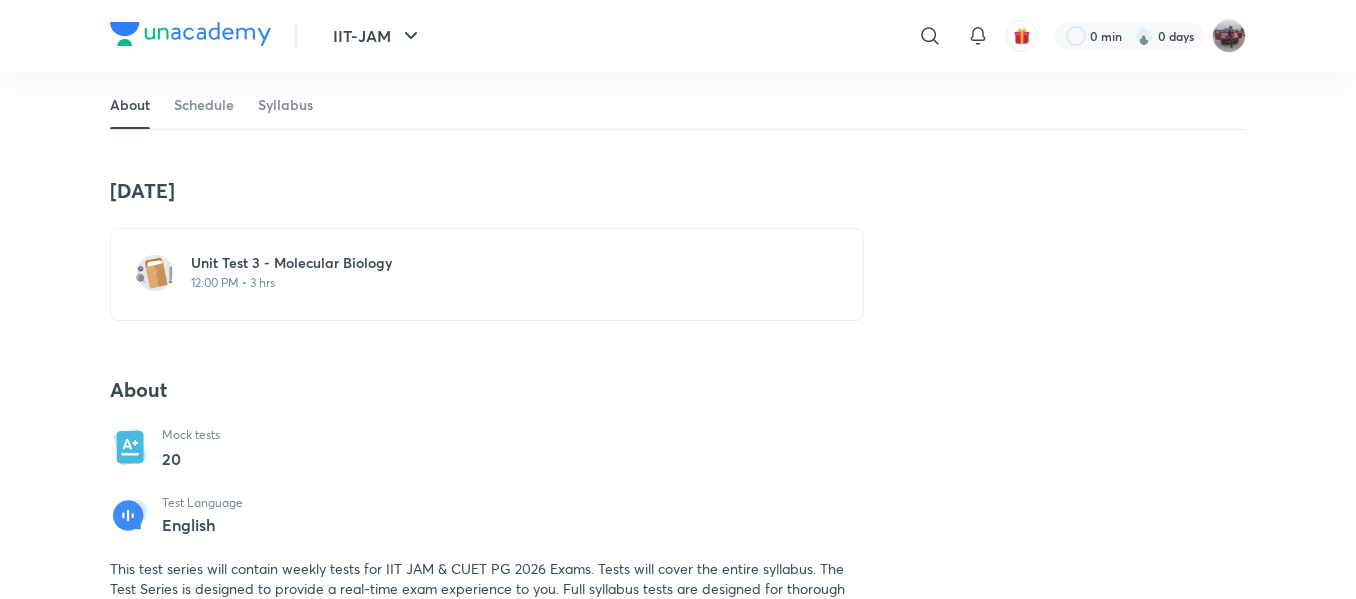 scroll, scrollTop: 0, scrollLeft: 0, axis: both 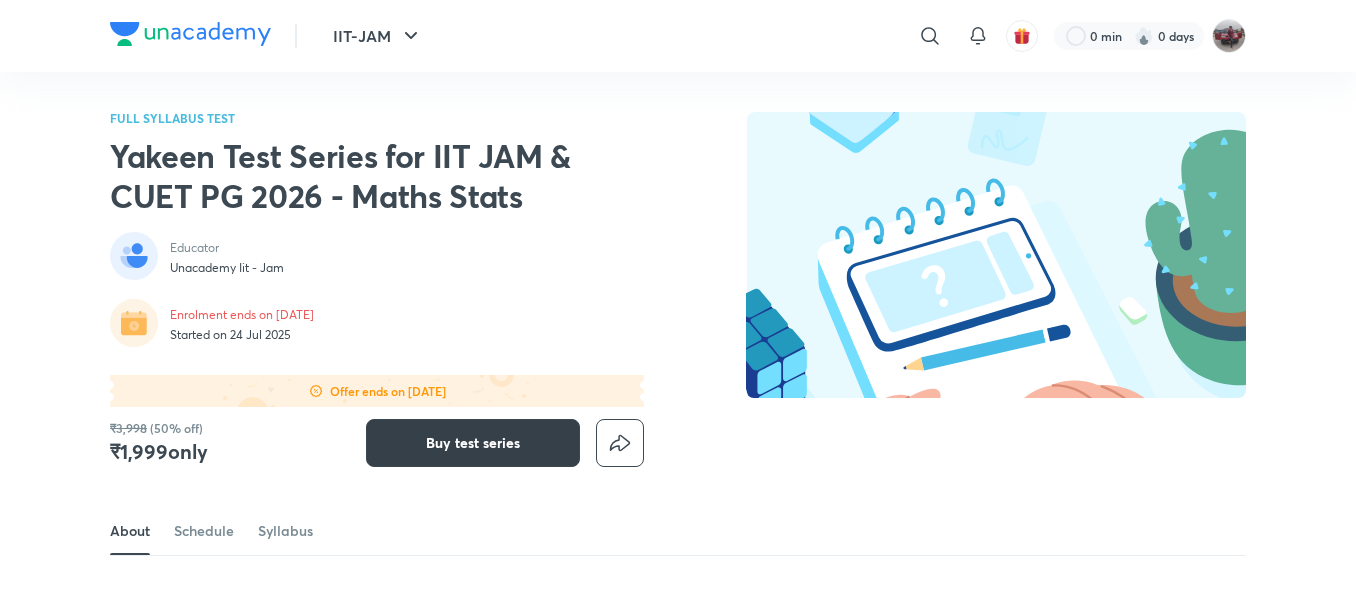 click on "Buy test series" at bounding box center (473, 443) 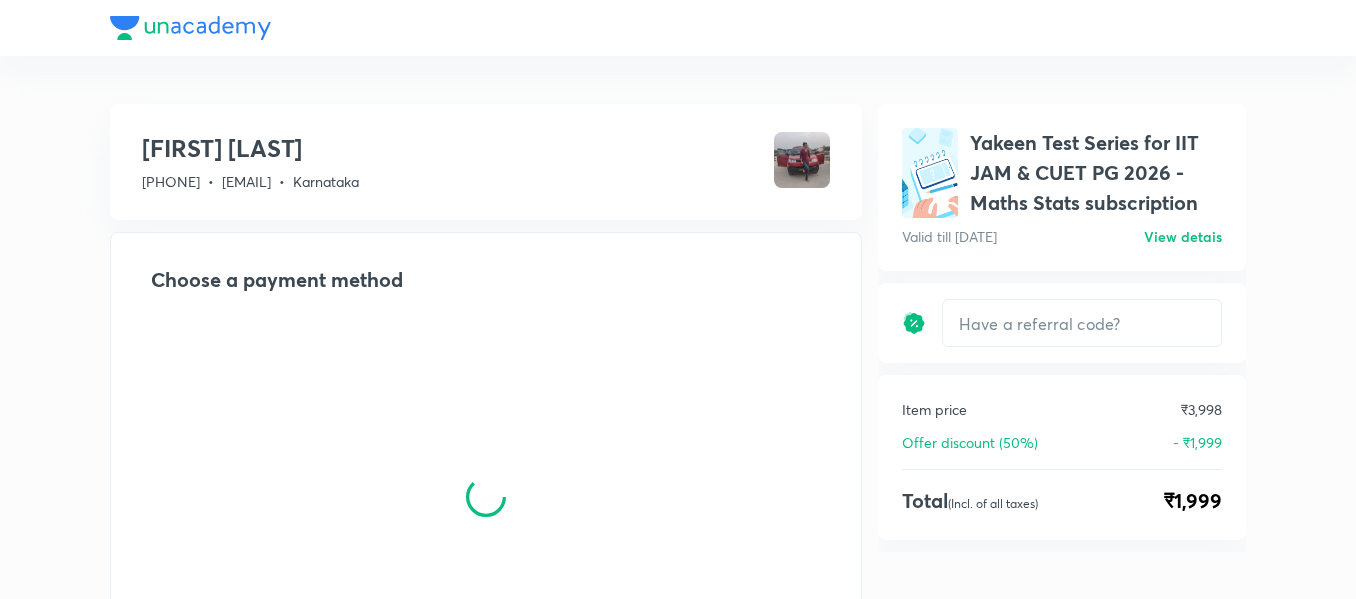 scroll, scrollTop: 216, scrollLeft: 0, axis: vertical 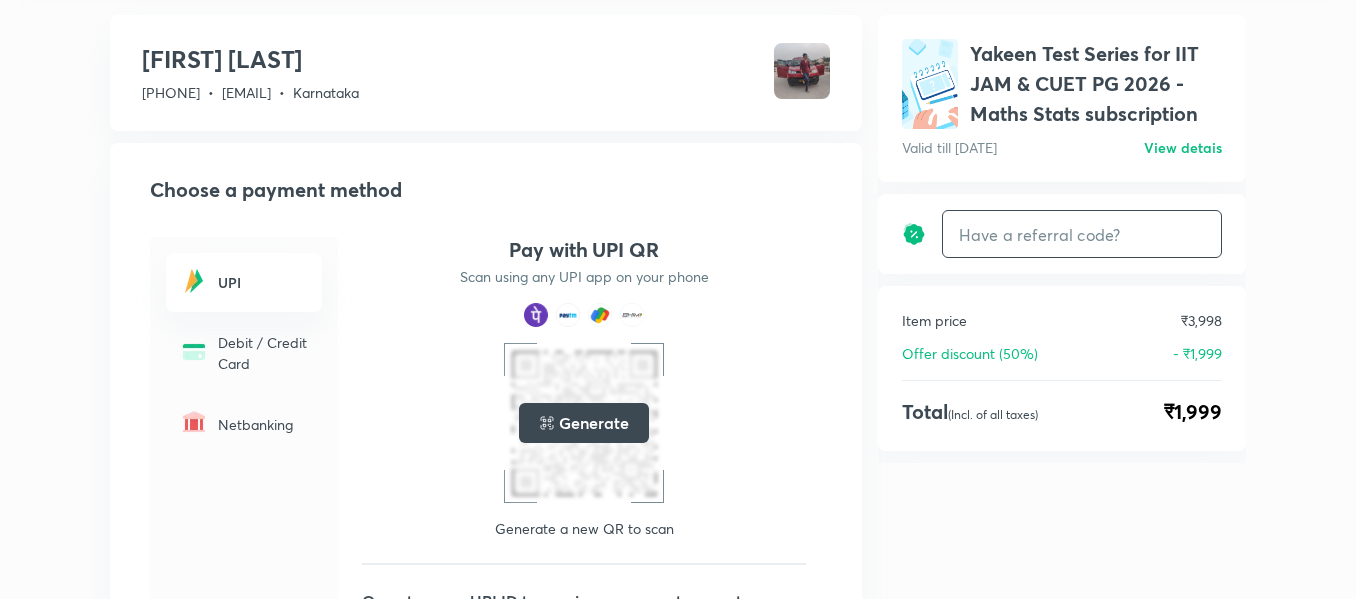 click at bounding box center [1082, 234] 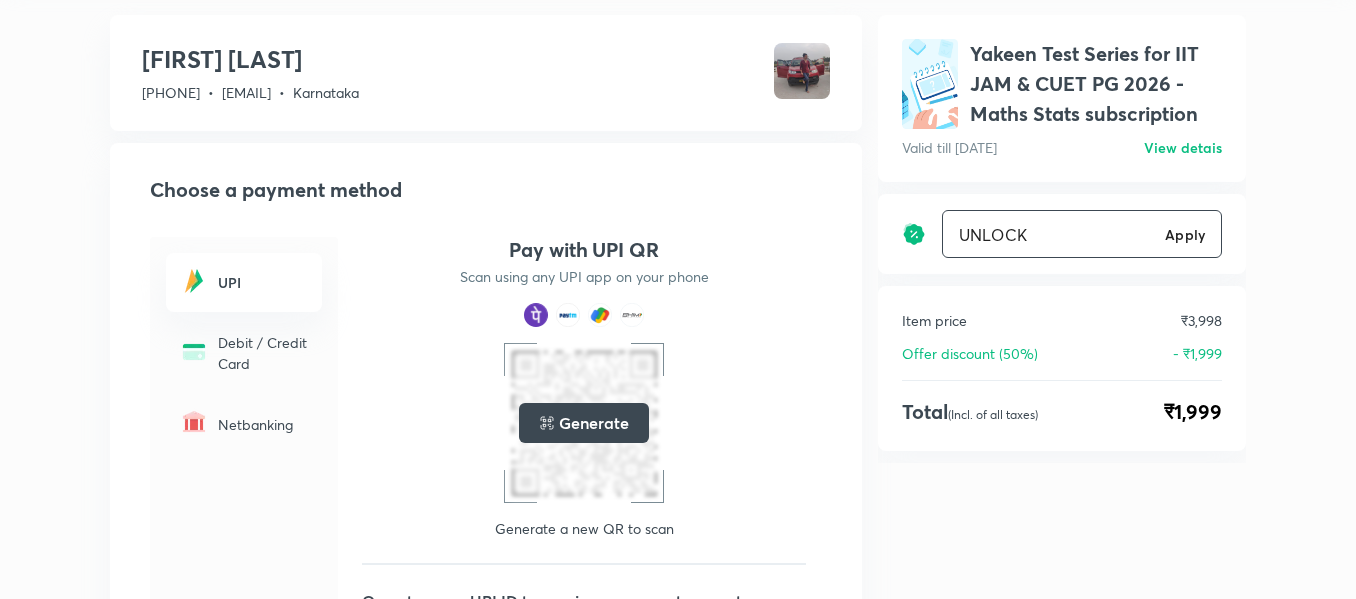 type on "UNLOCK" 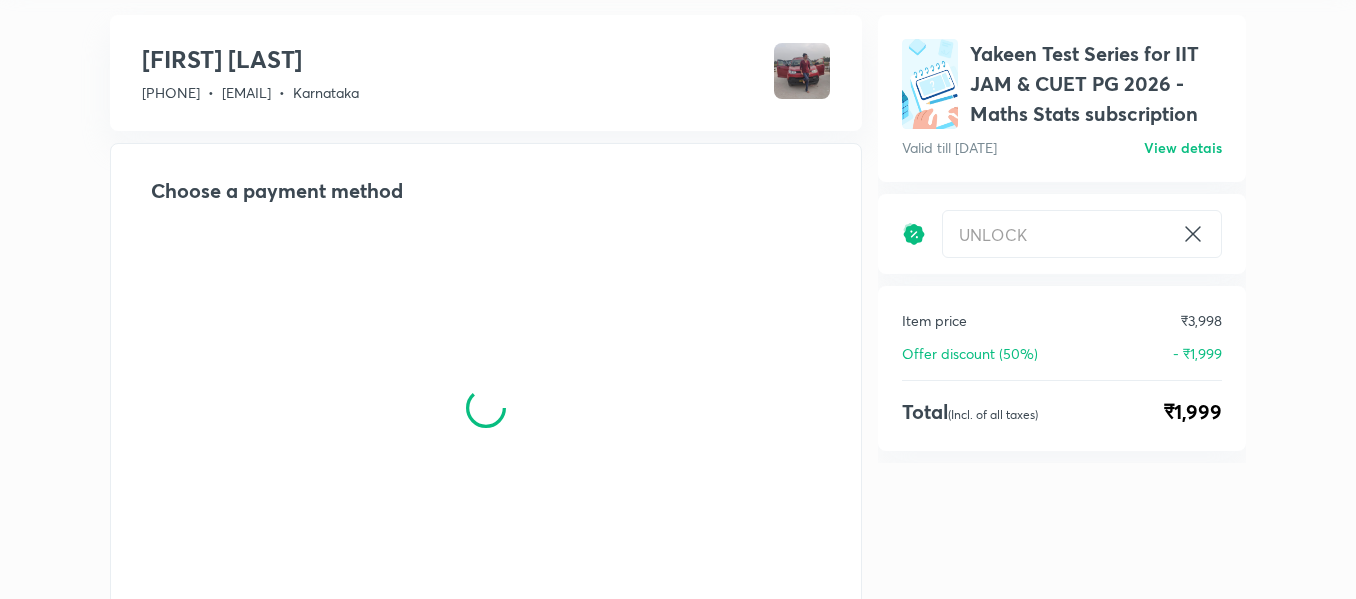 scroll, scrollTop: 0, scrollLeft: 0, axis: both 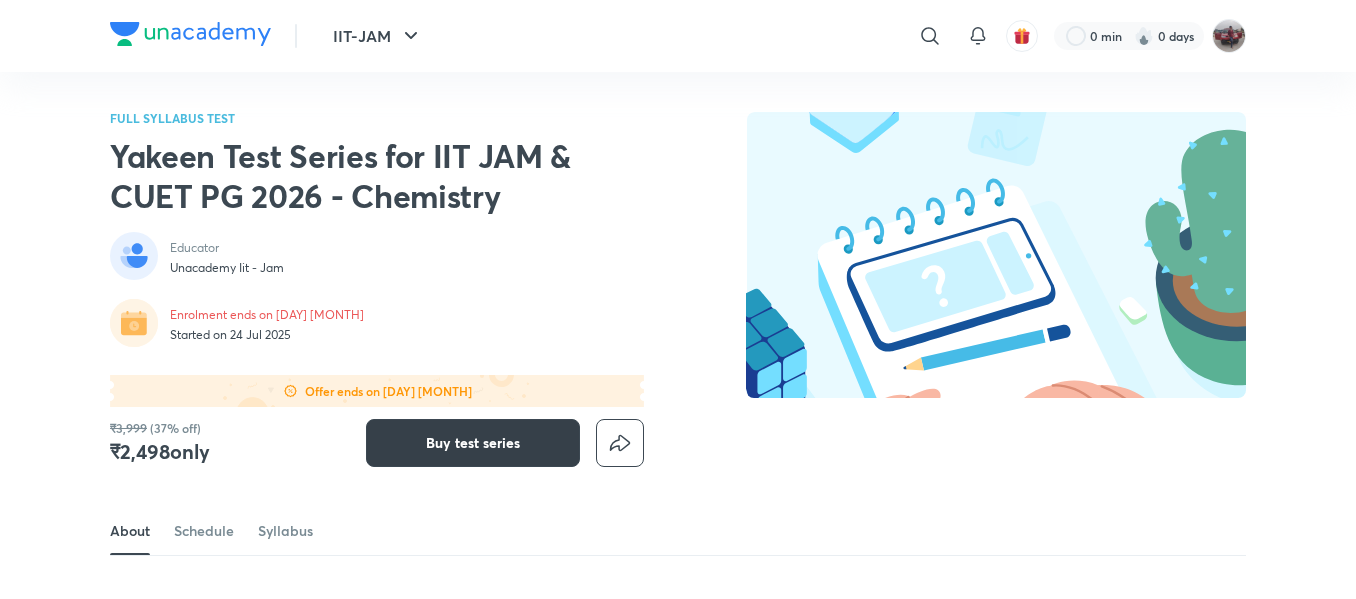 click on "Buy test series" at bounding box center [473, 443] 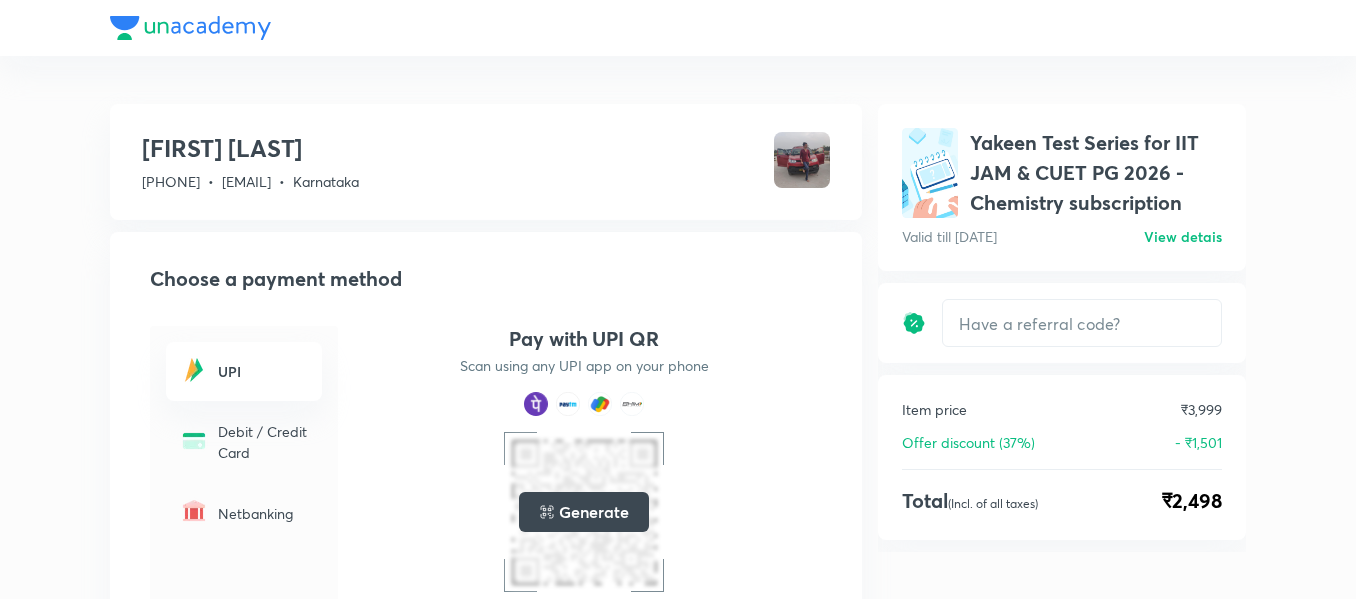 scroll, scrollTop: 0, scrollLeft: 0, axis: both 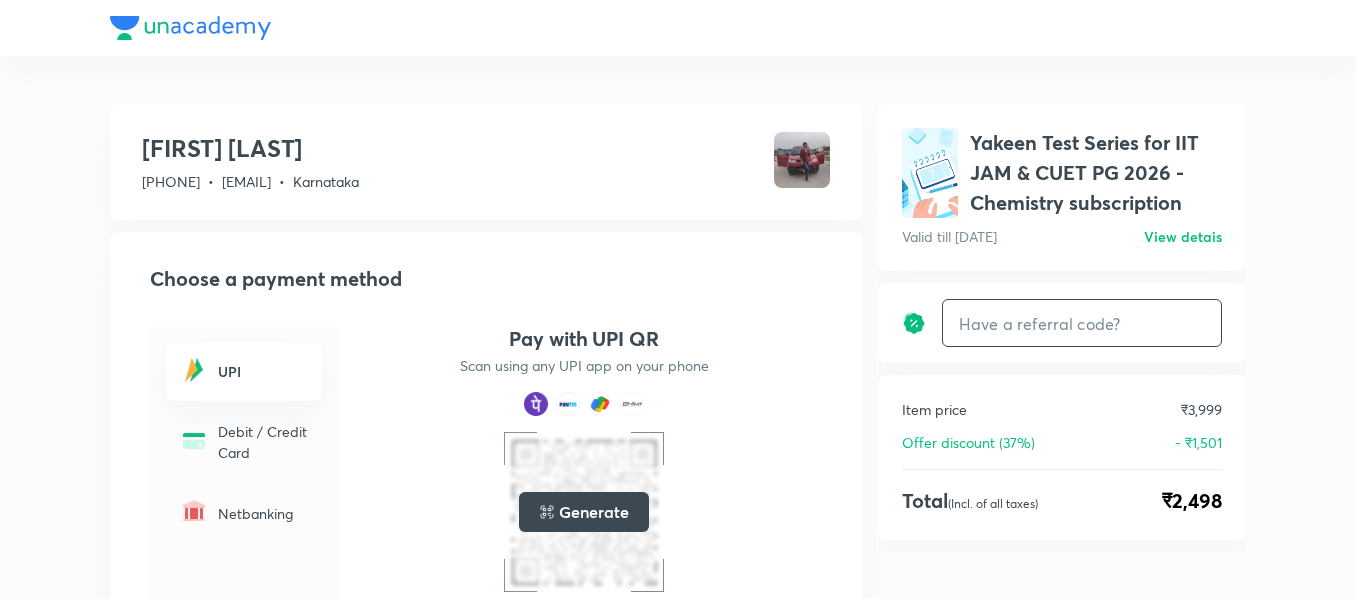 click at bounding box center (1082, 323) 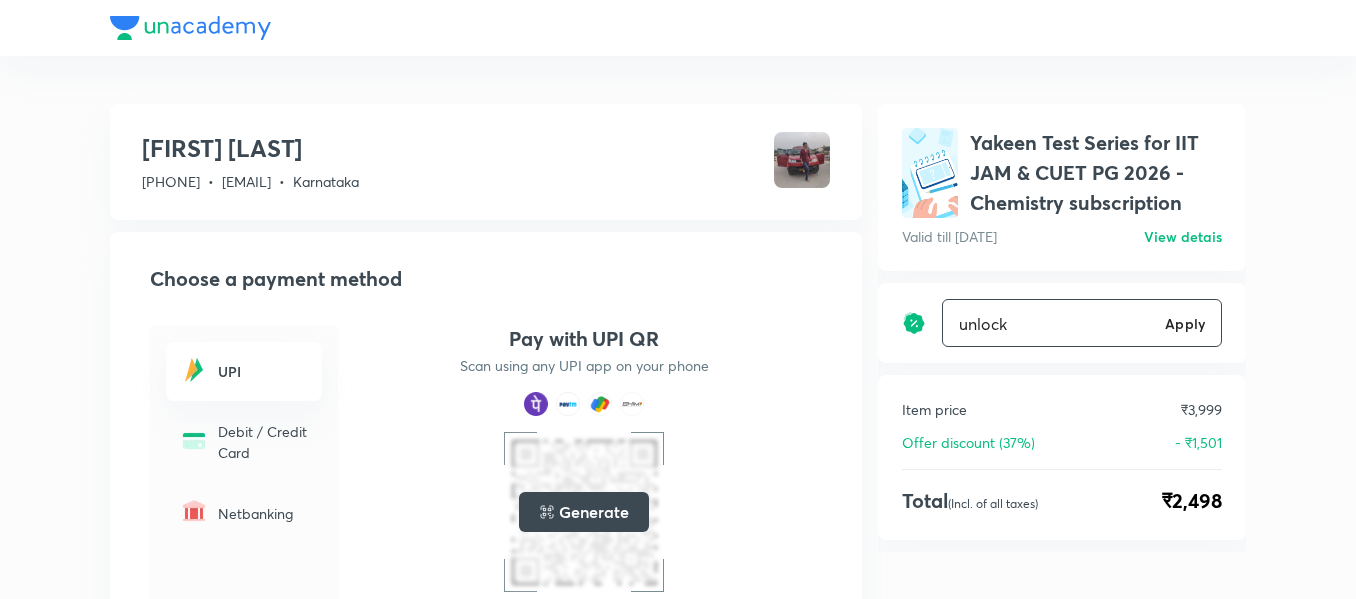 type on "unlock" 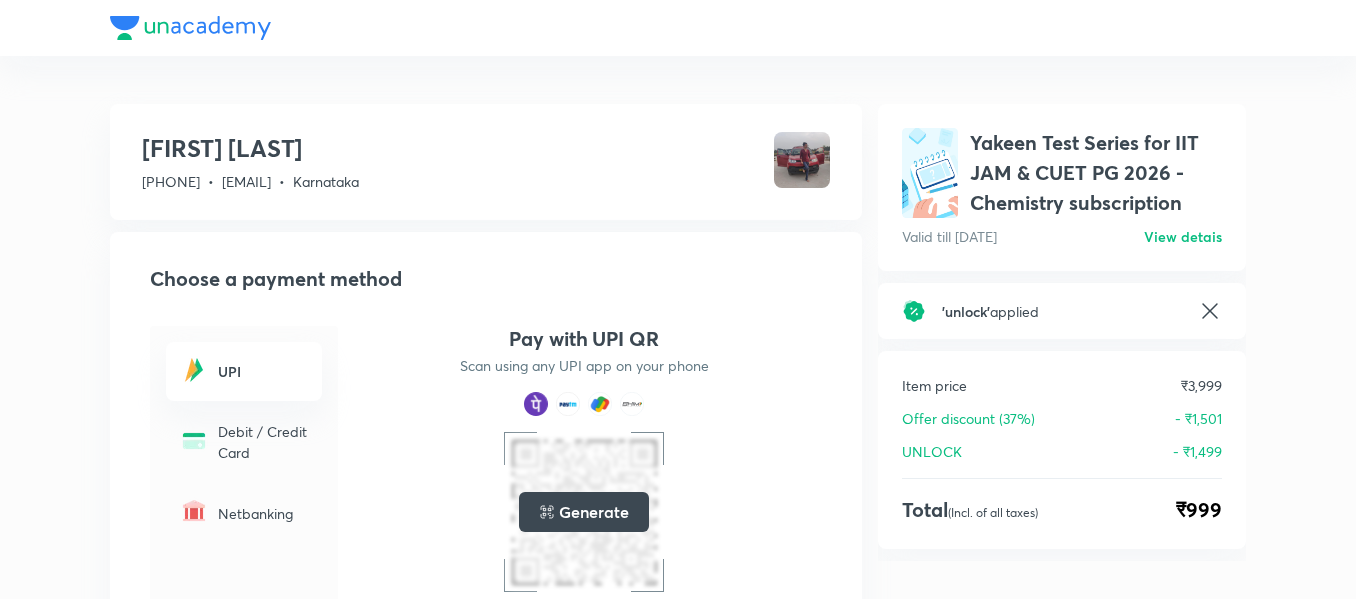click 